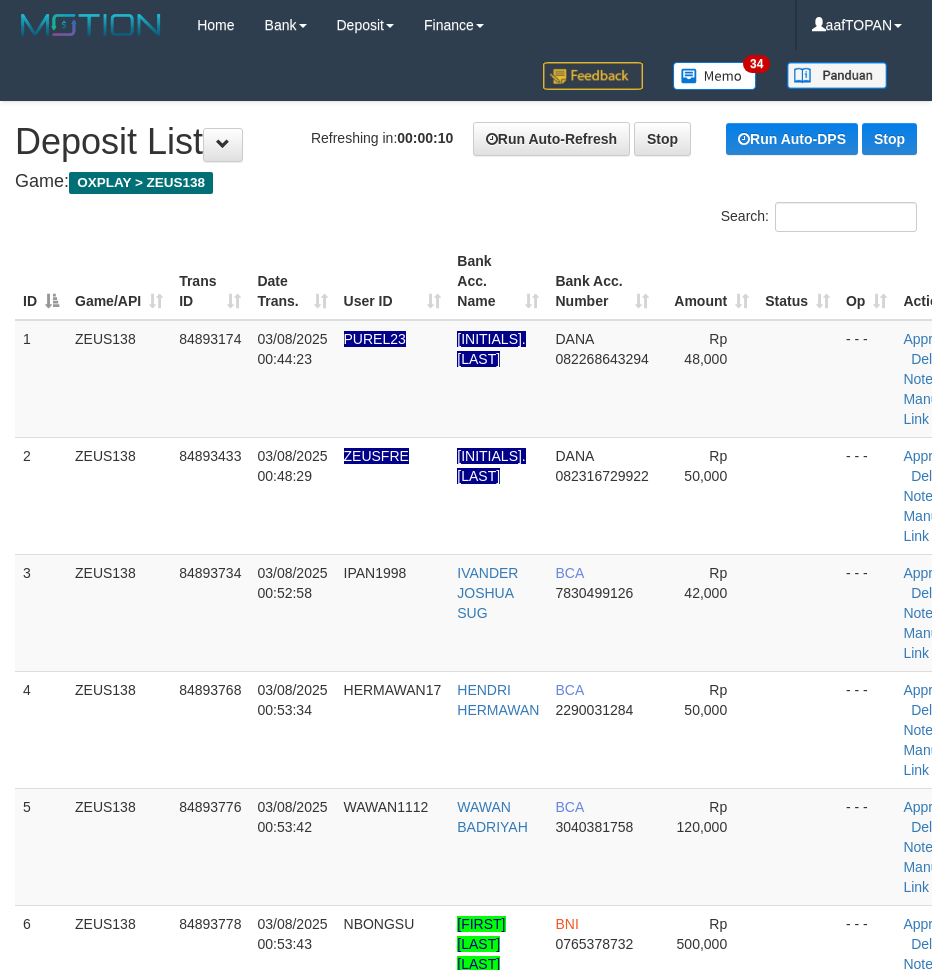 scroll, scrollTop: 0, scrollLeft: 0, axis: both 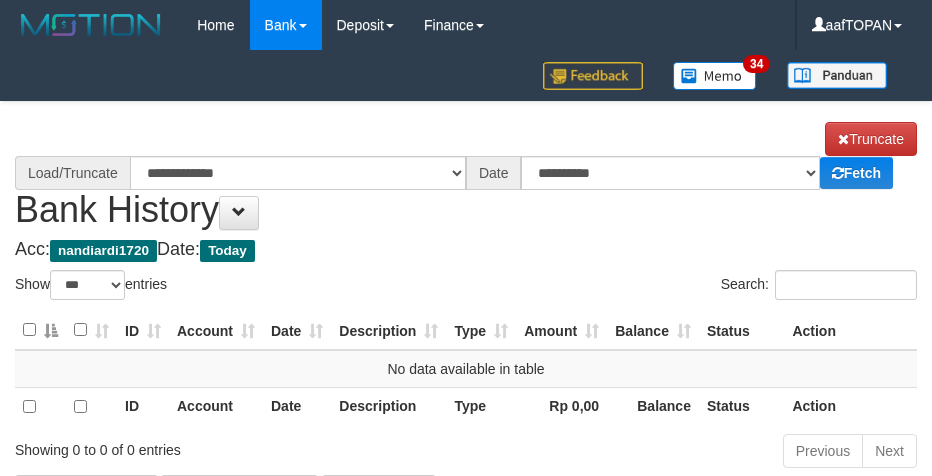 select on "***" 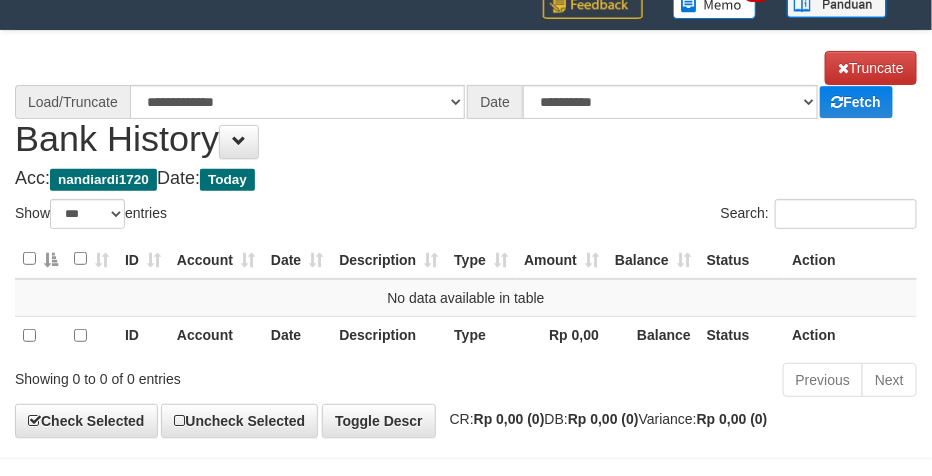 scroll, scrollTop: 145, scrollLeft: 0, axis: vertical 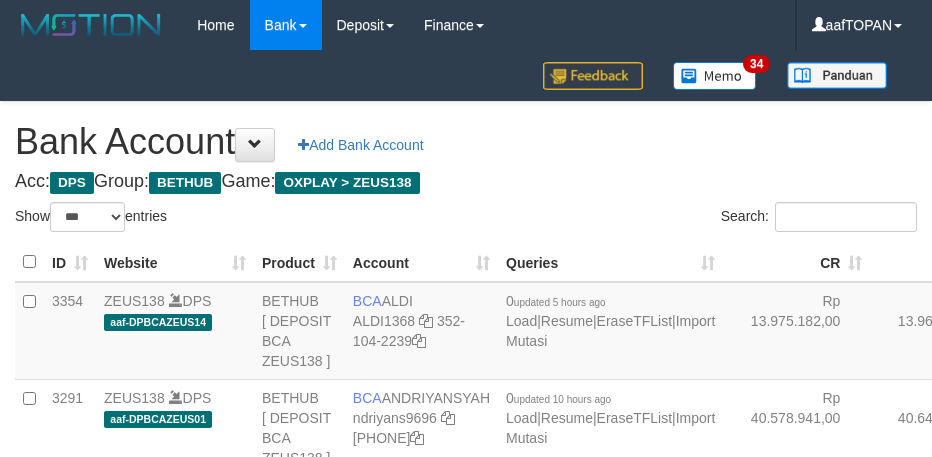select on "***" 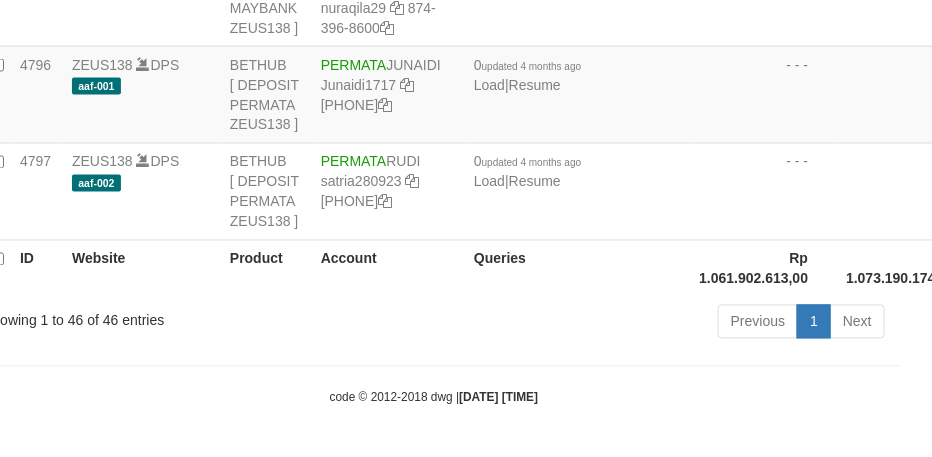 scroll, scrollTop: 5465, scrollLeft: 32, axis: both 